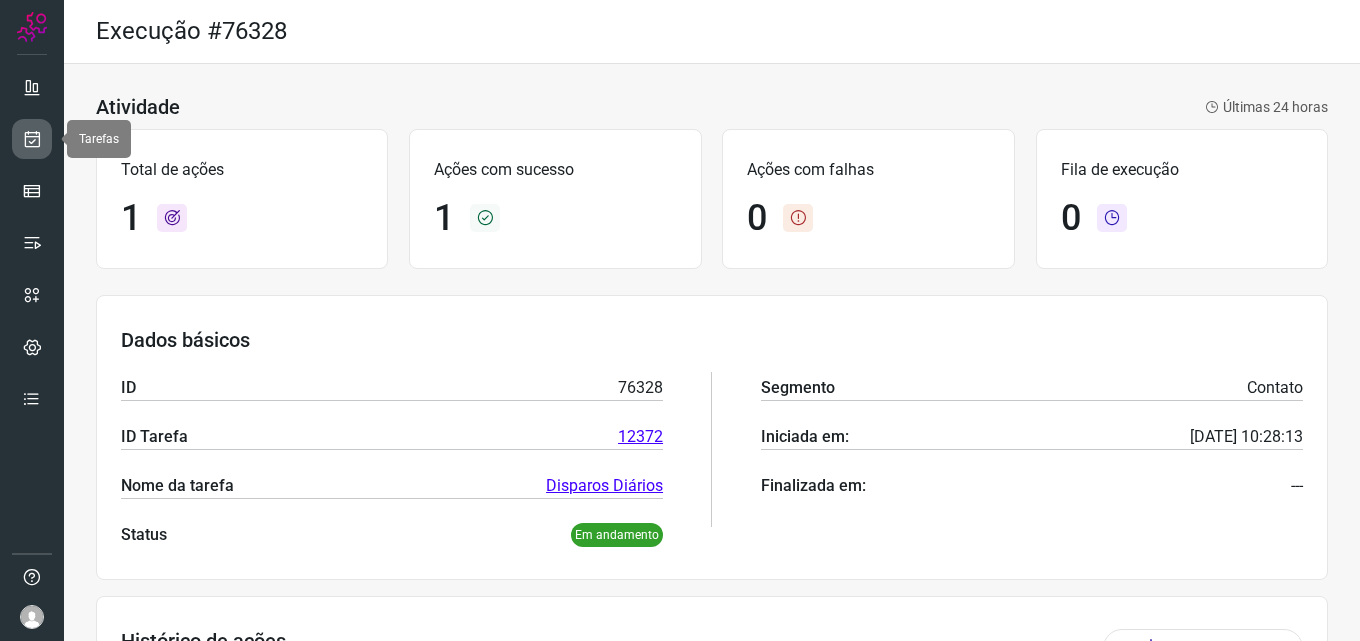 scroll, scrollTop: 0, scrollLeft: 0, axis: both 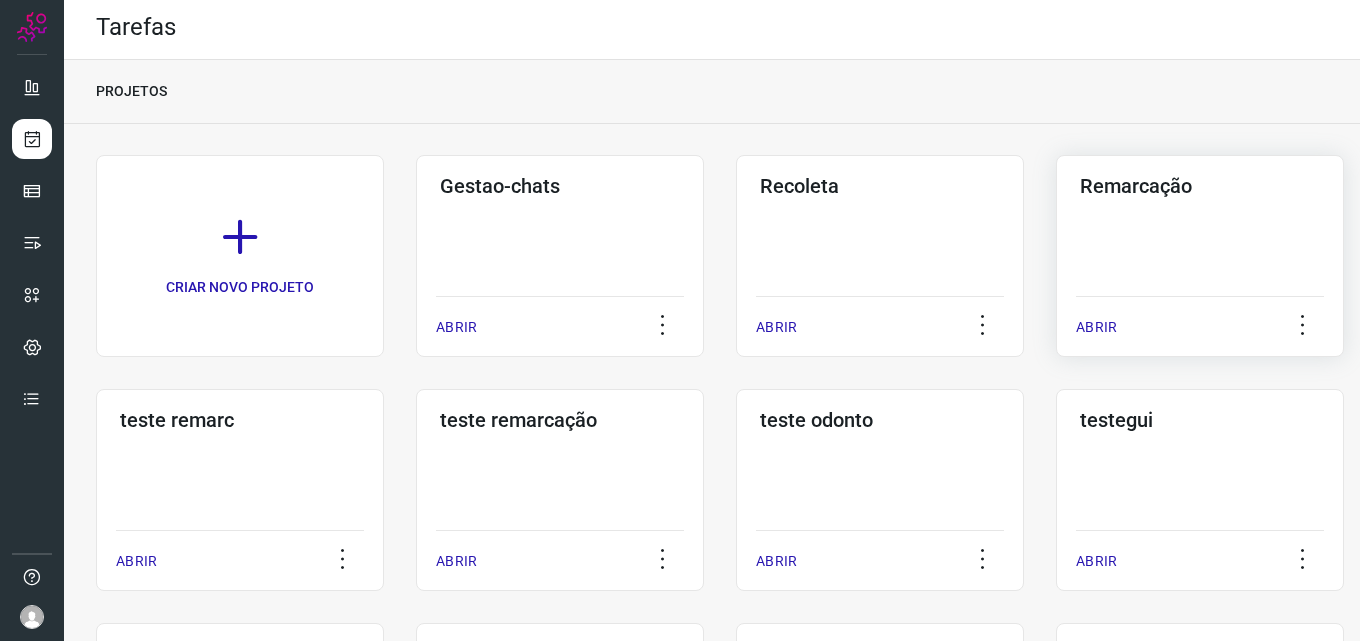 click on "Remarcação  ABRIR" 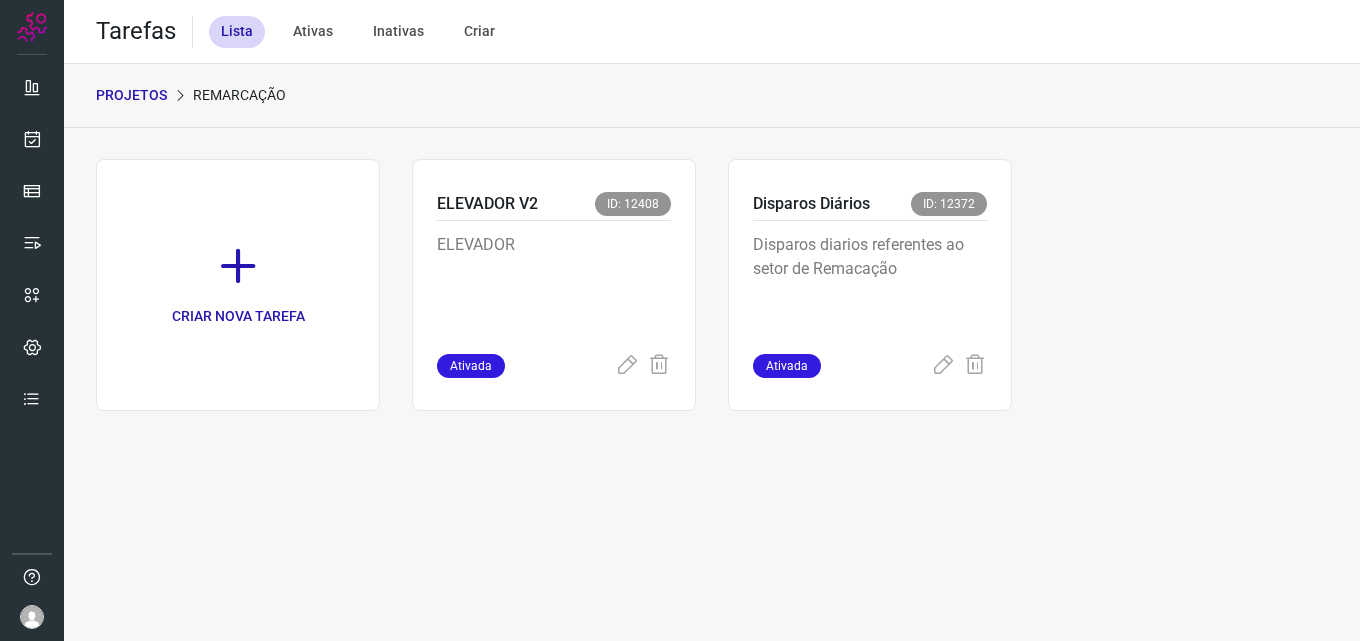 scroll, scrollTop: 0, scrollLeft: 0, axis: both 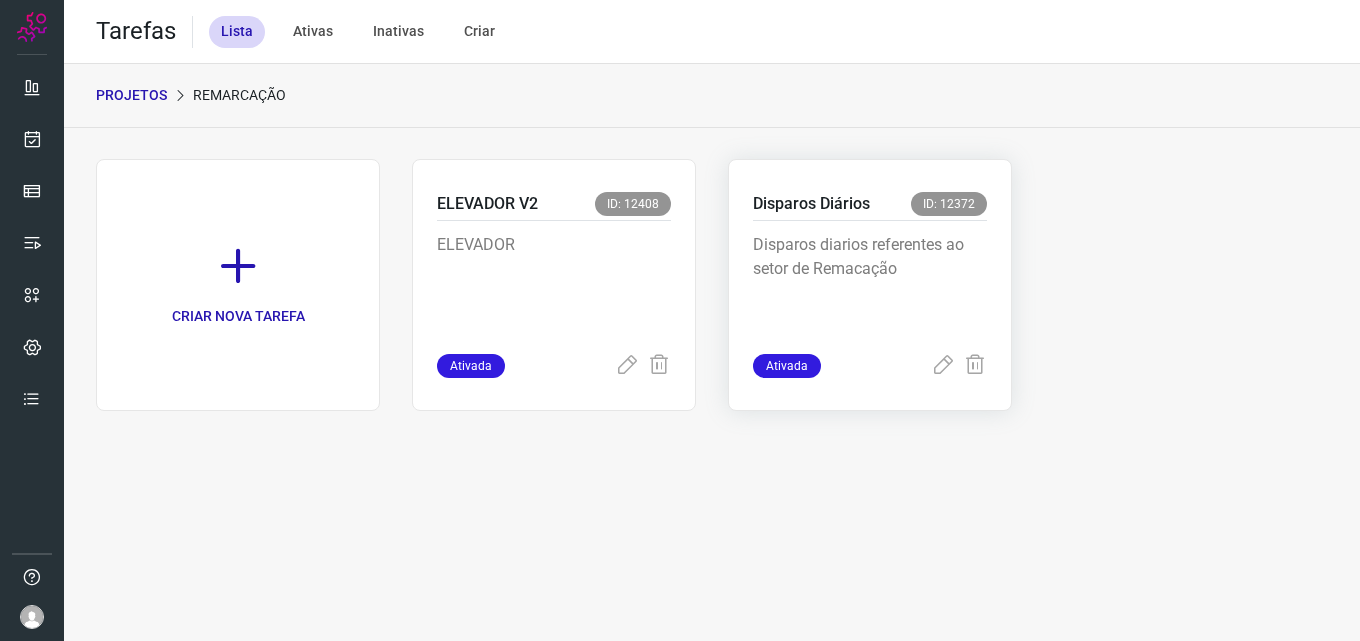 click on "Disparos diarios referentes ao setor de Remacação" at bounding box center (870, 287) 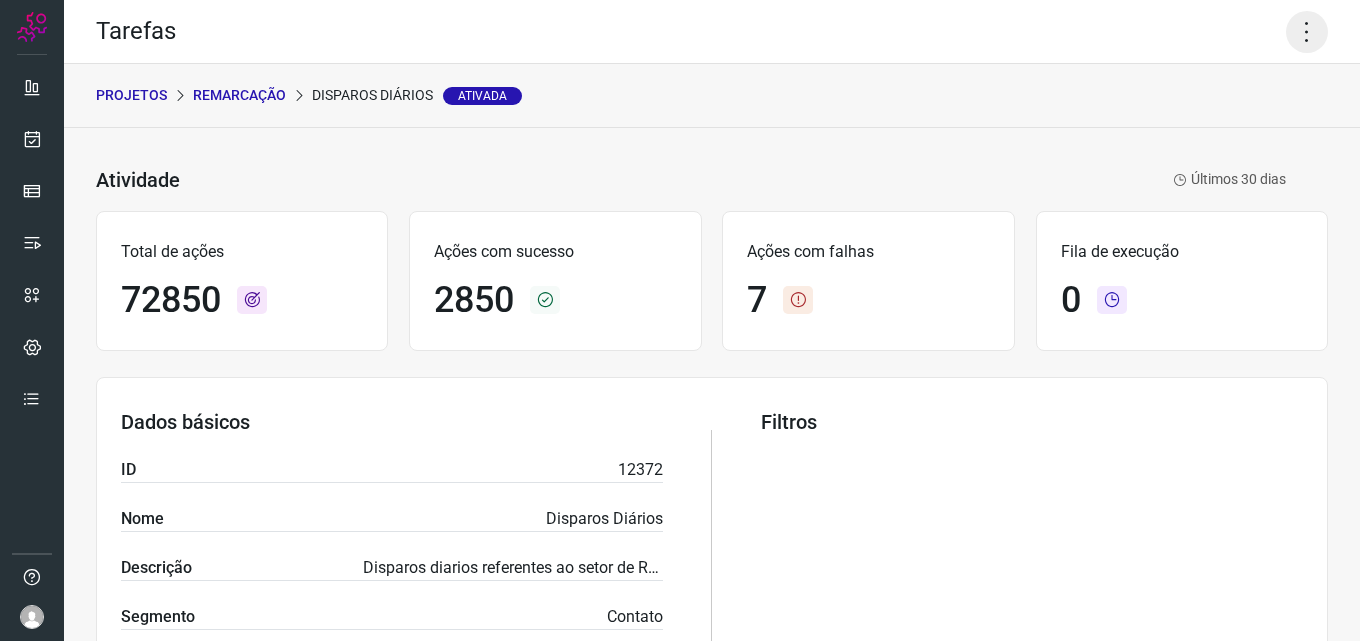 click 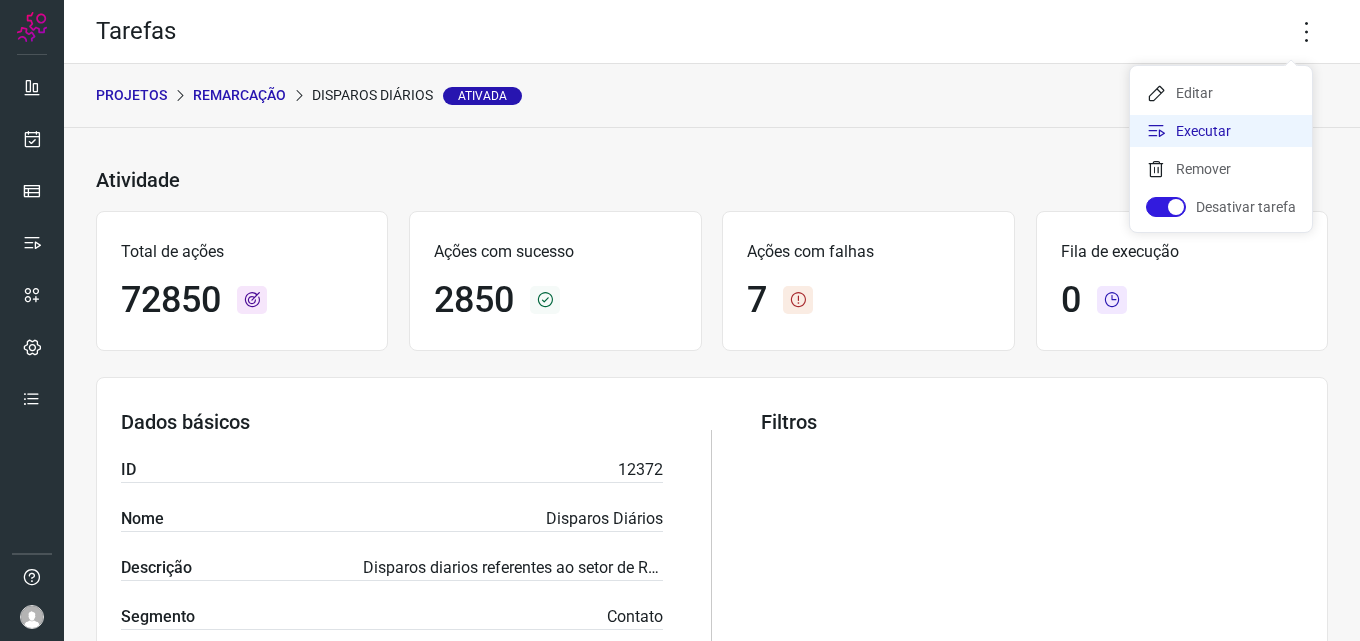 click on "Executar" 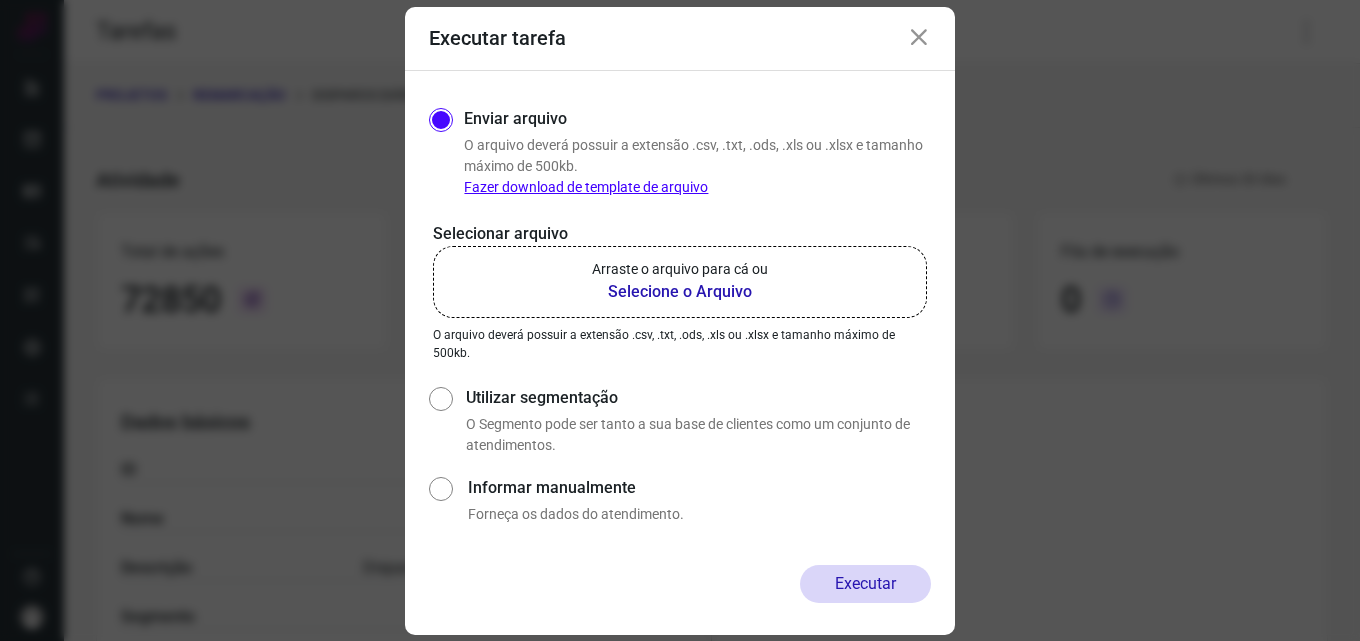 click on "Arraste o arquivo para cá ou Selecione o Arquivo" 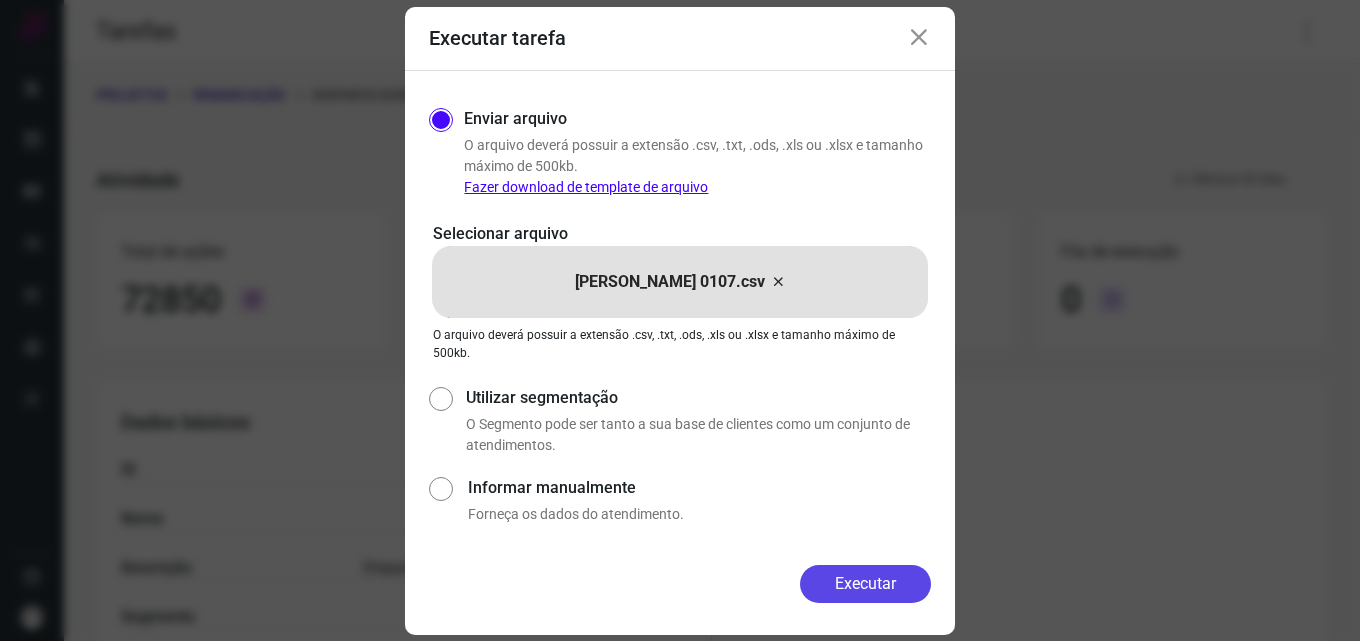 click on "Executar" at bounding box center (865, 584) 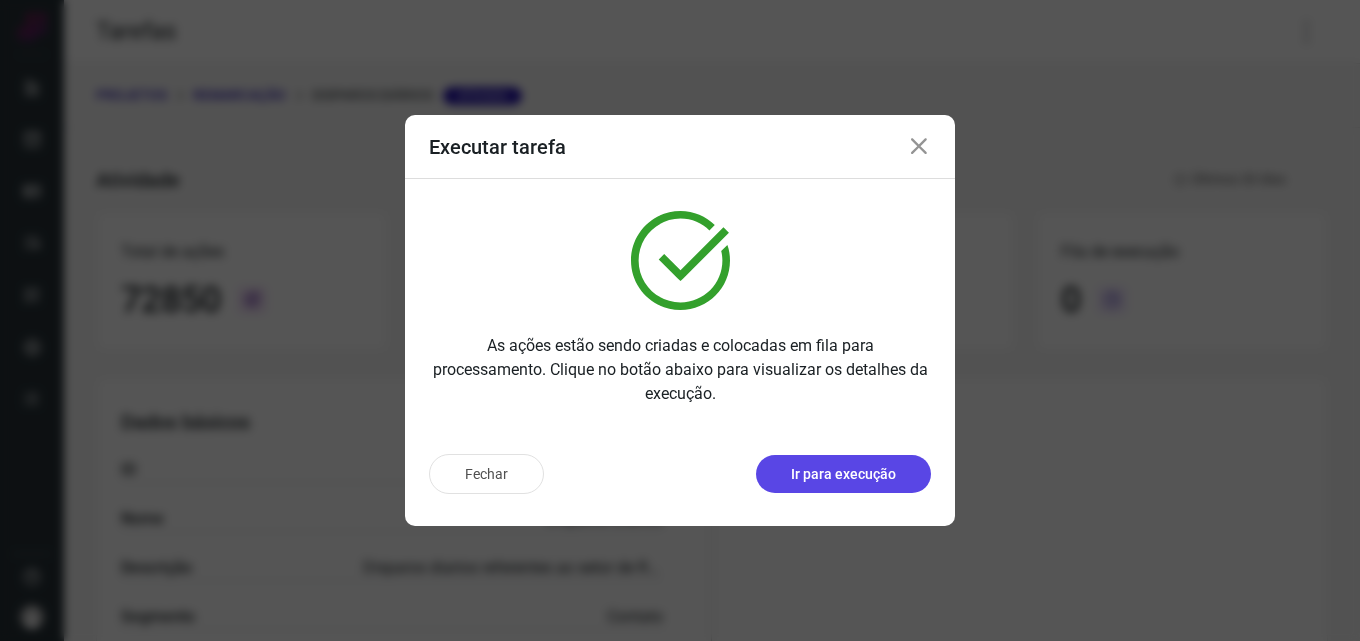 click on "Ir para execução" at bounding box center (843, 474) 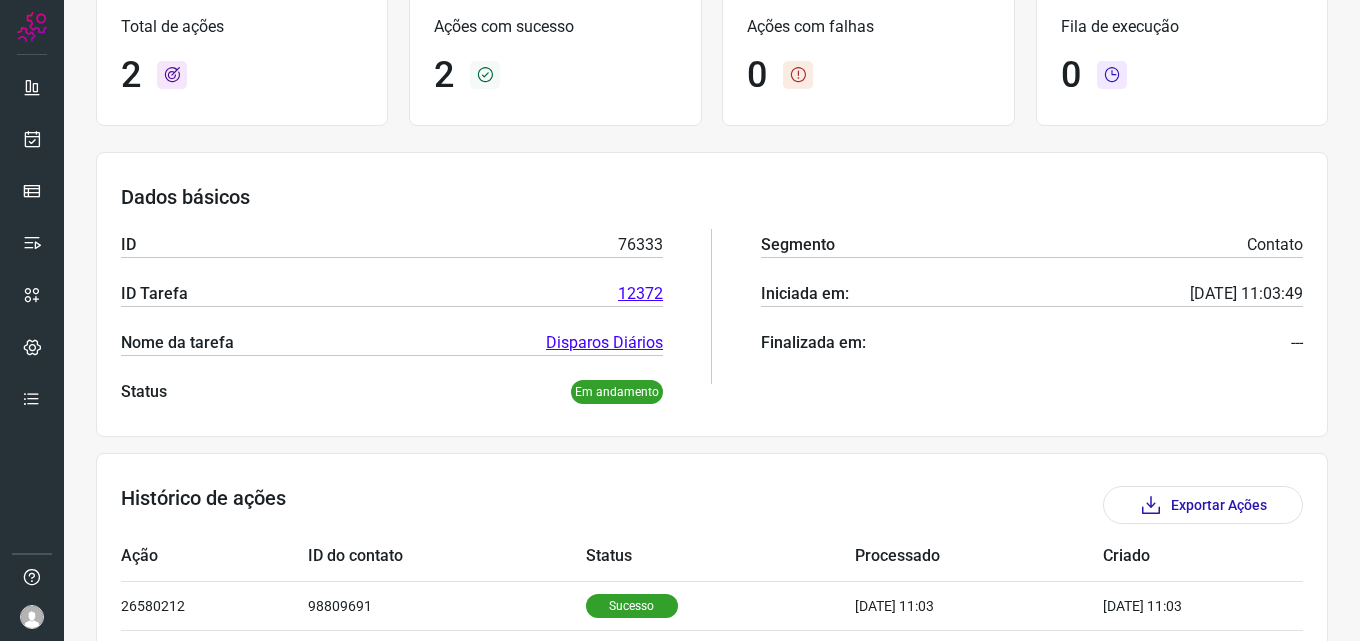 scroll, scrollTop: 282, scrollLeft: 0, axis: vertical 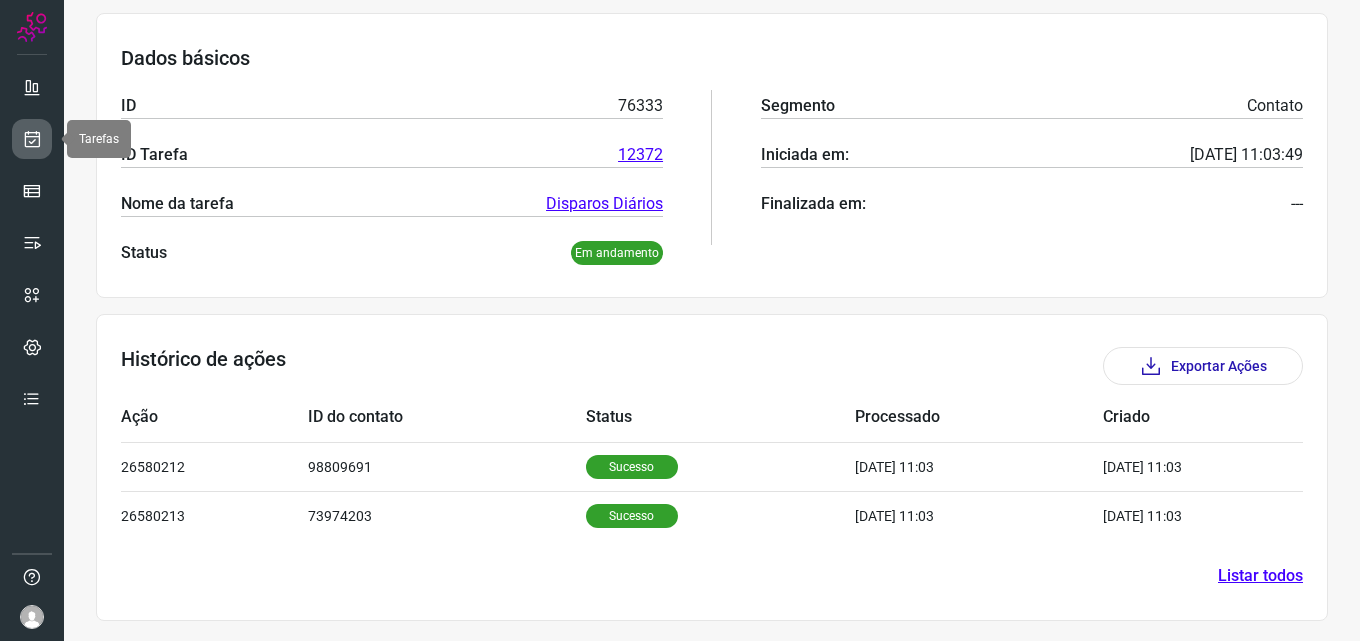 click at bounding box center (32, 139) 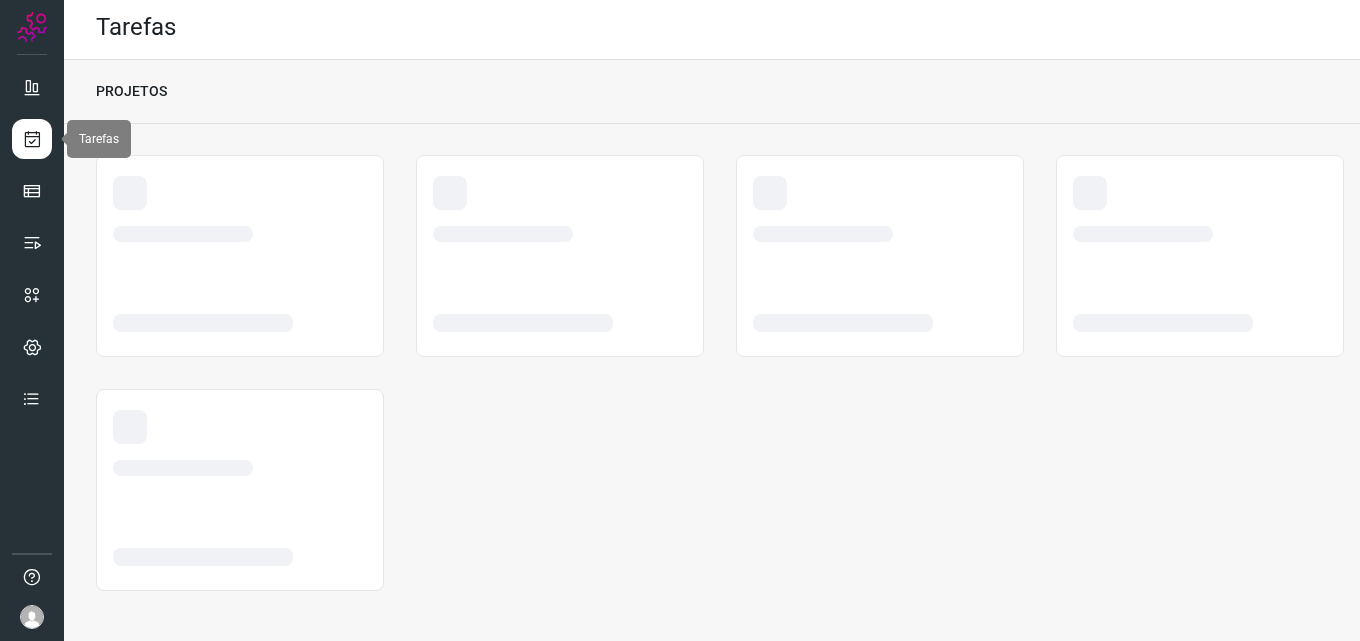 scroll, scrollTop: 4, scrollLeft: 0, axis: vertical 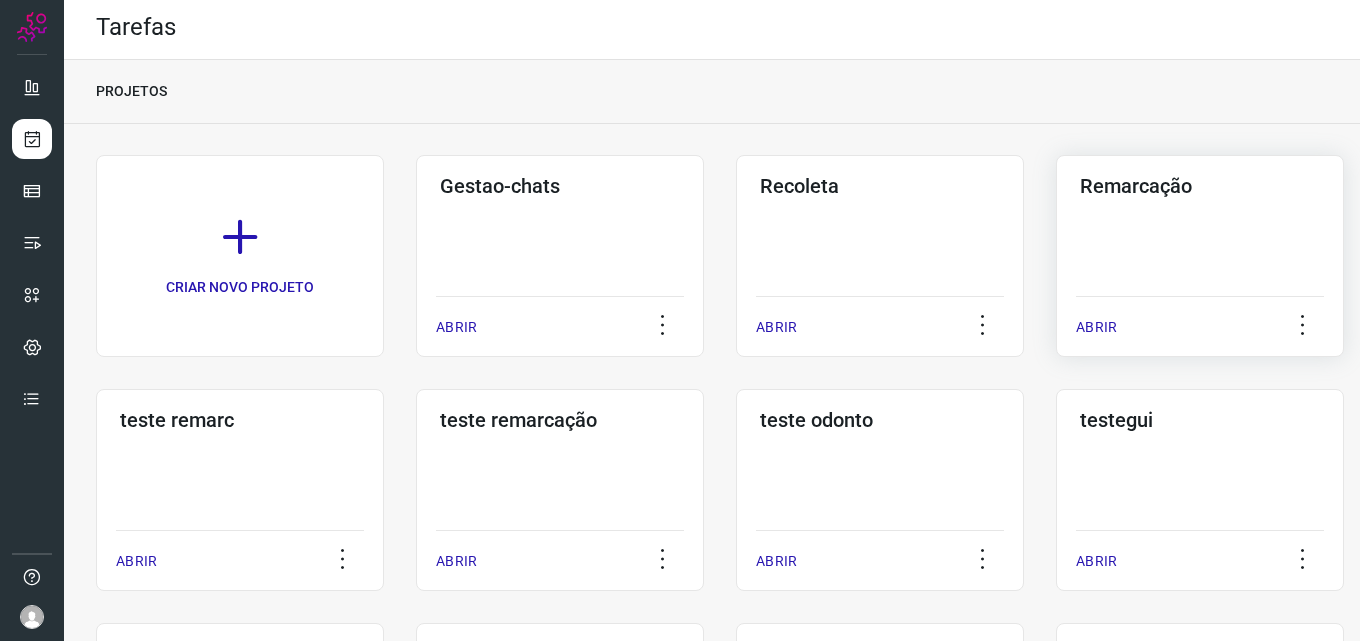 click on "Remarcação  ABRIR" 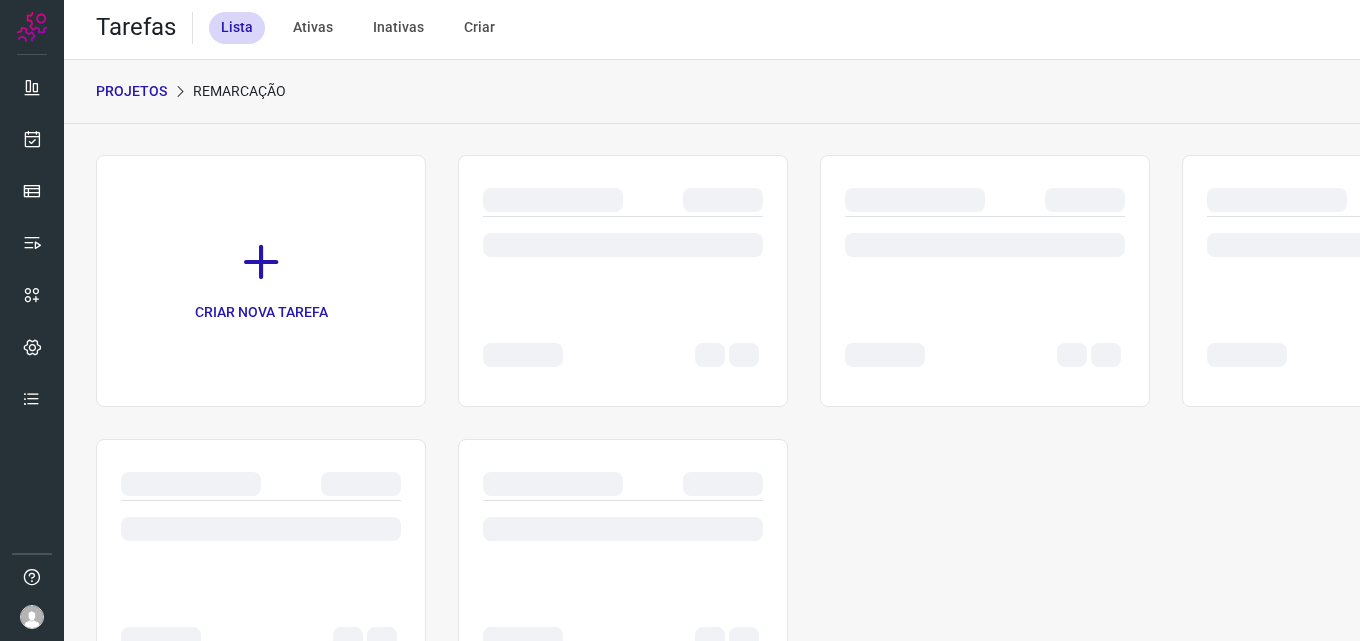scroll, scrollTop: 0, scrollLeft: 0, axis: both 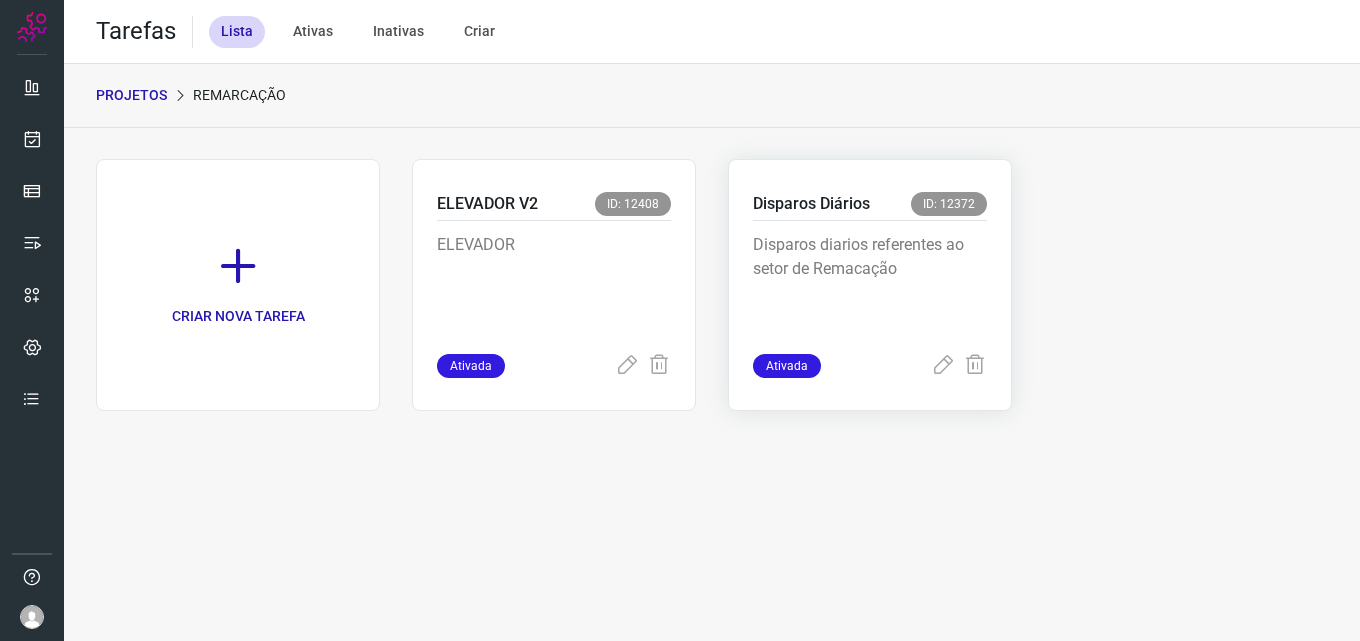 click on "Disparos diarios referentes ao setor de Remacação" at bounding box center [870, 283] 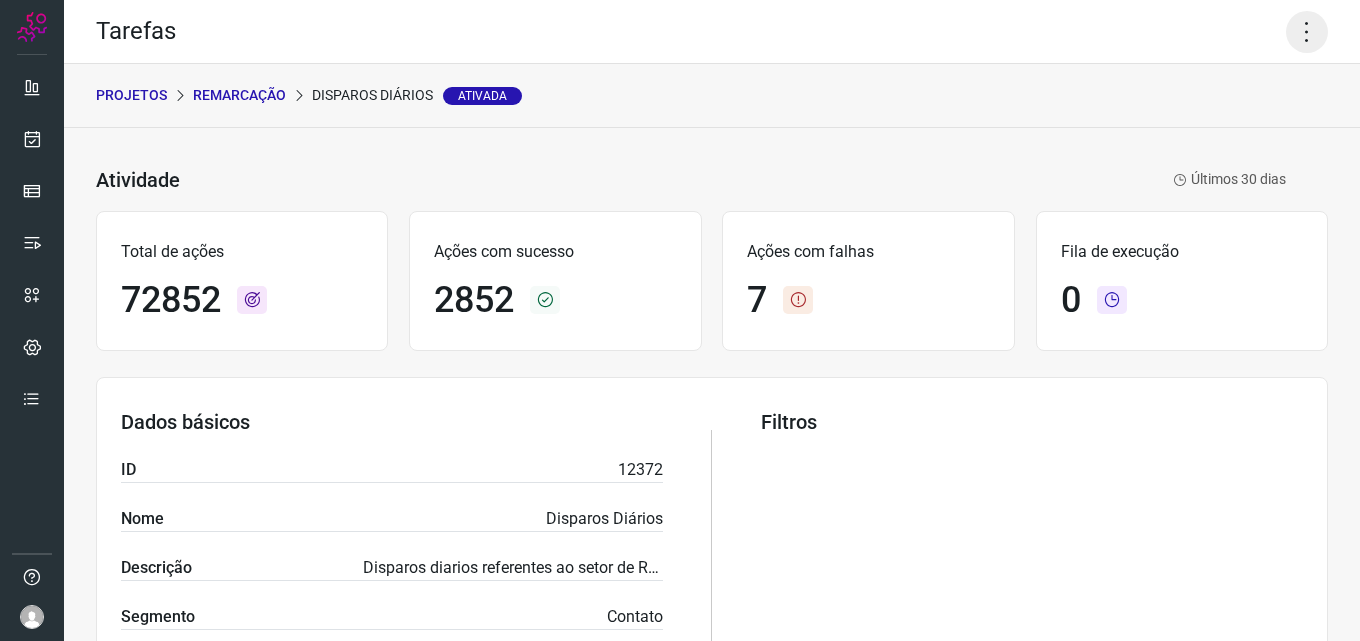 click 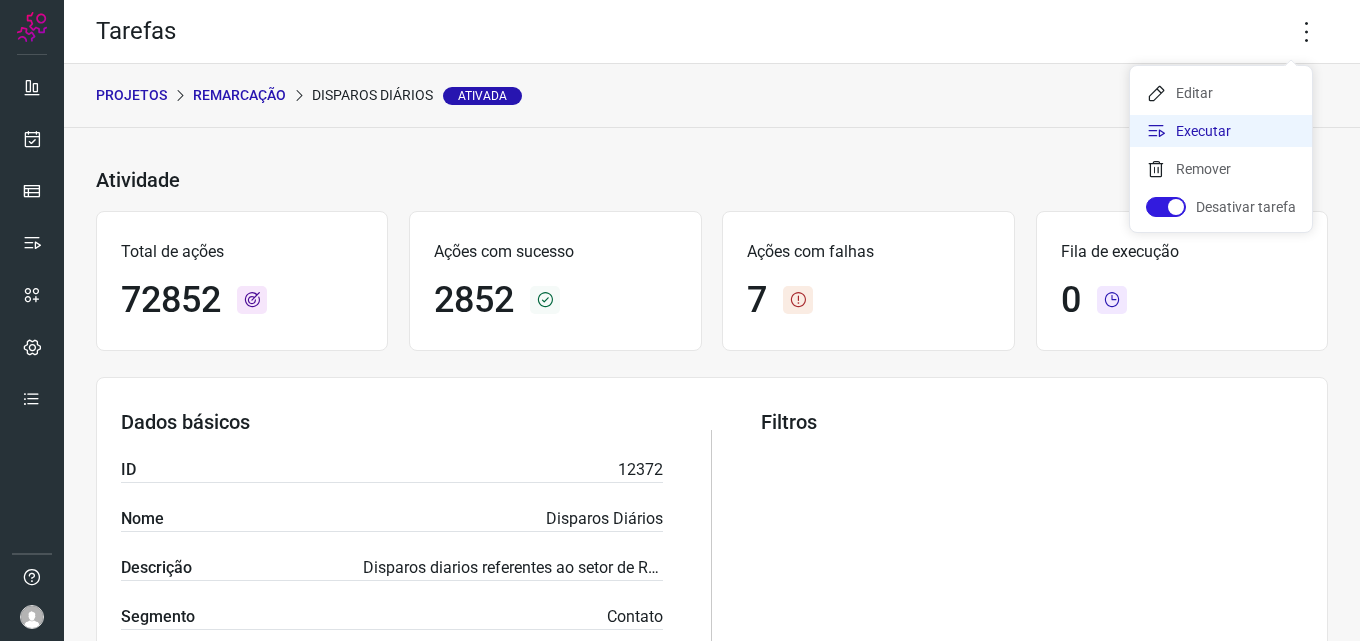 click on "Executar" 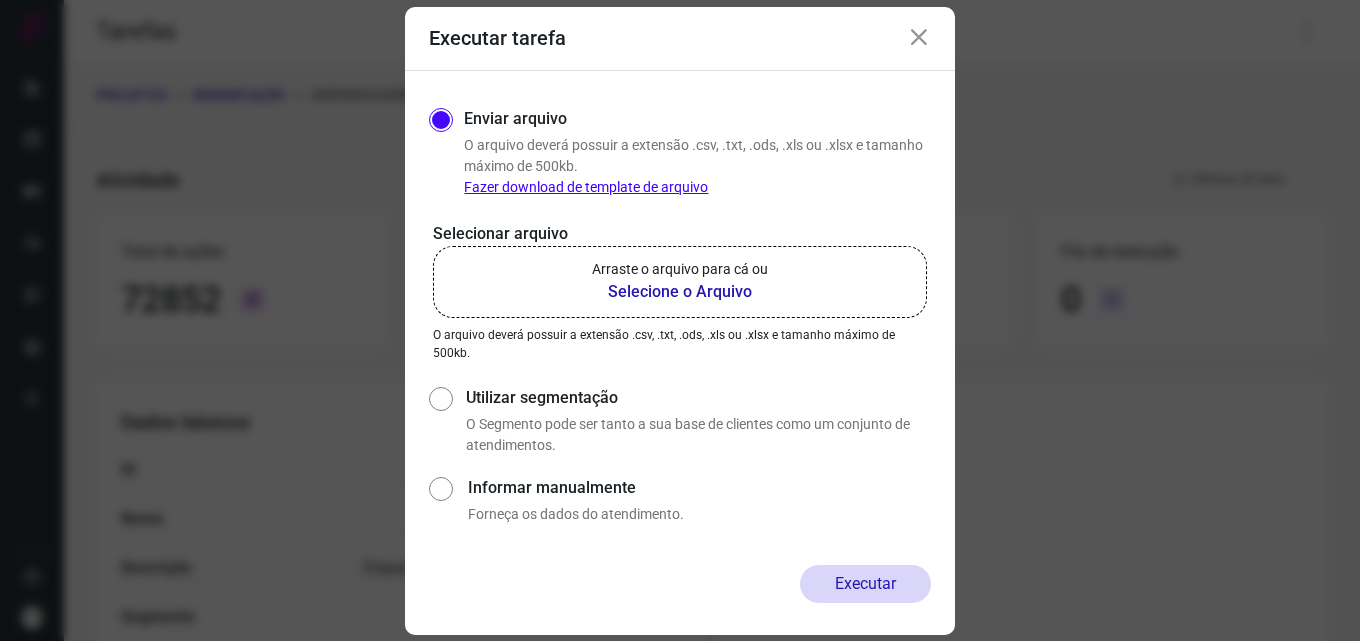 click on "Selecione o Arquivo" at bounding box center (680, 292) 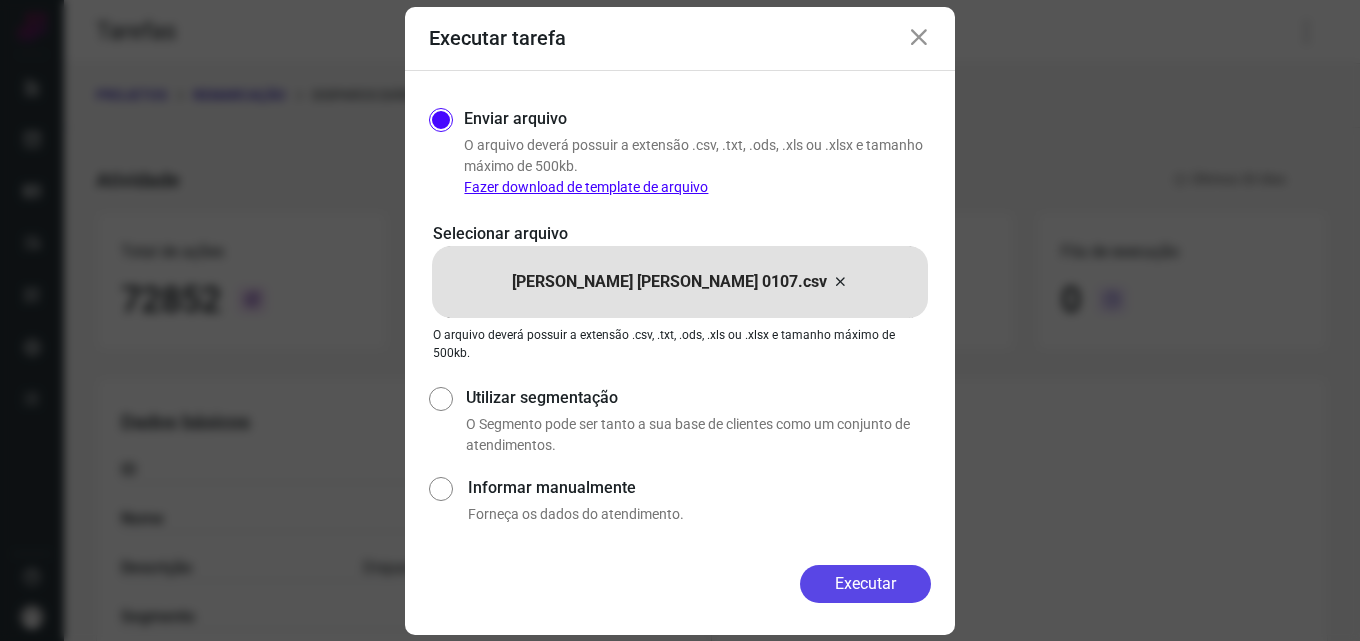 click on "Executar" at bounding box center (865, 584) 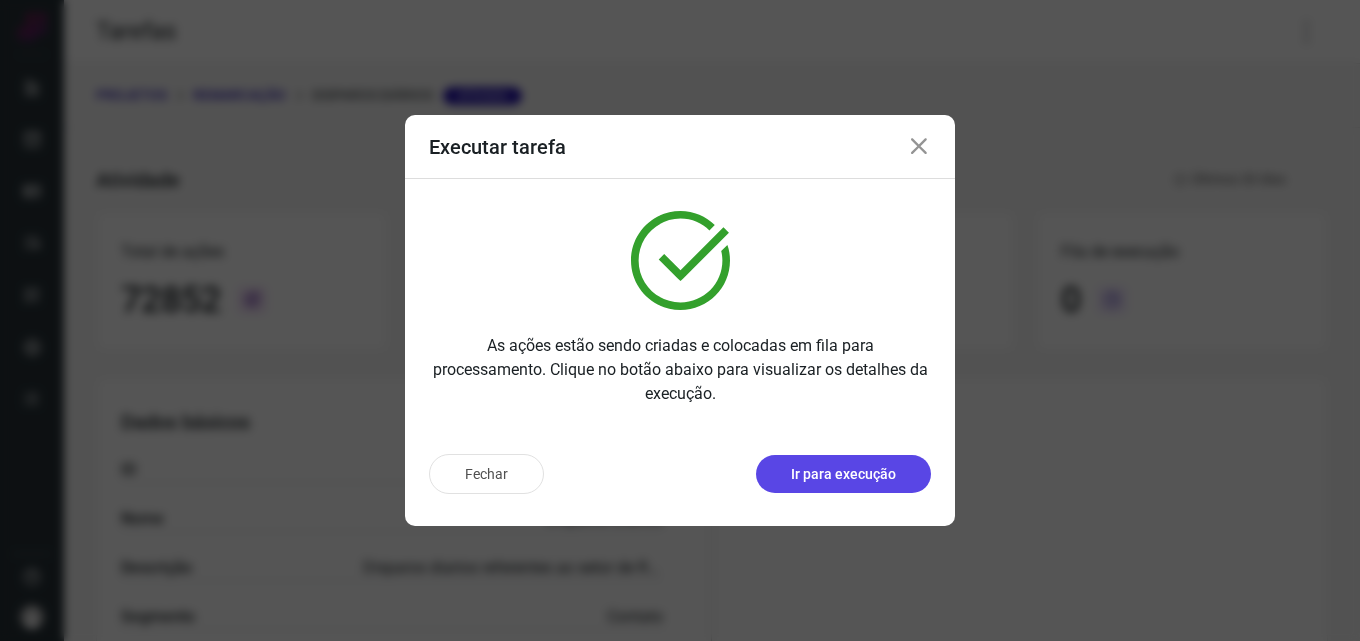 click on "Ir para execução" at bounding box center (843, 474) 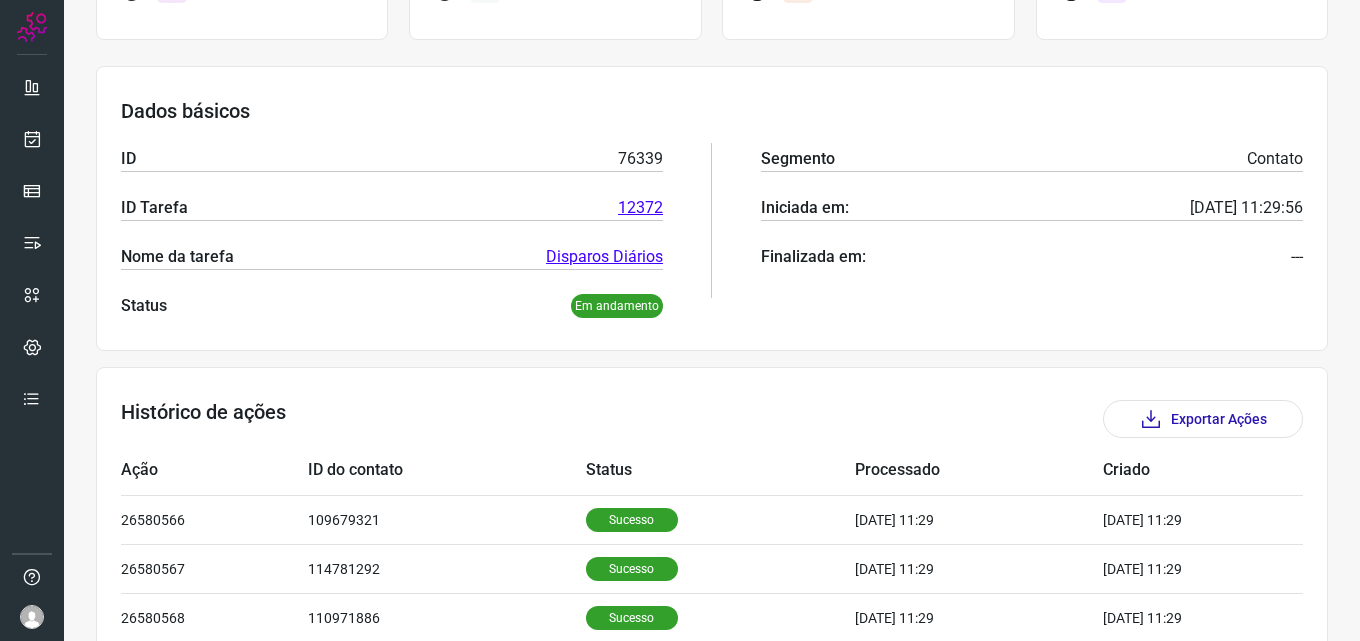 scroll, scrollTop: 478, scrollLeft: 0, axis: vertical 